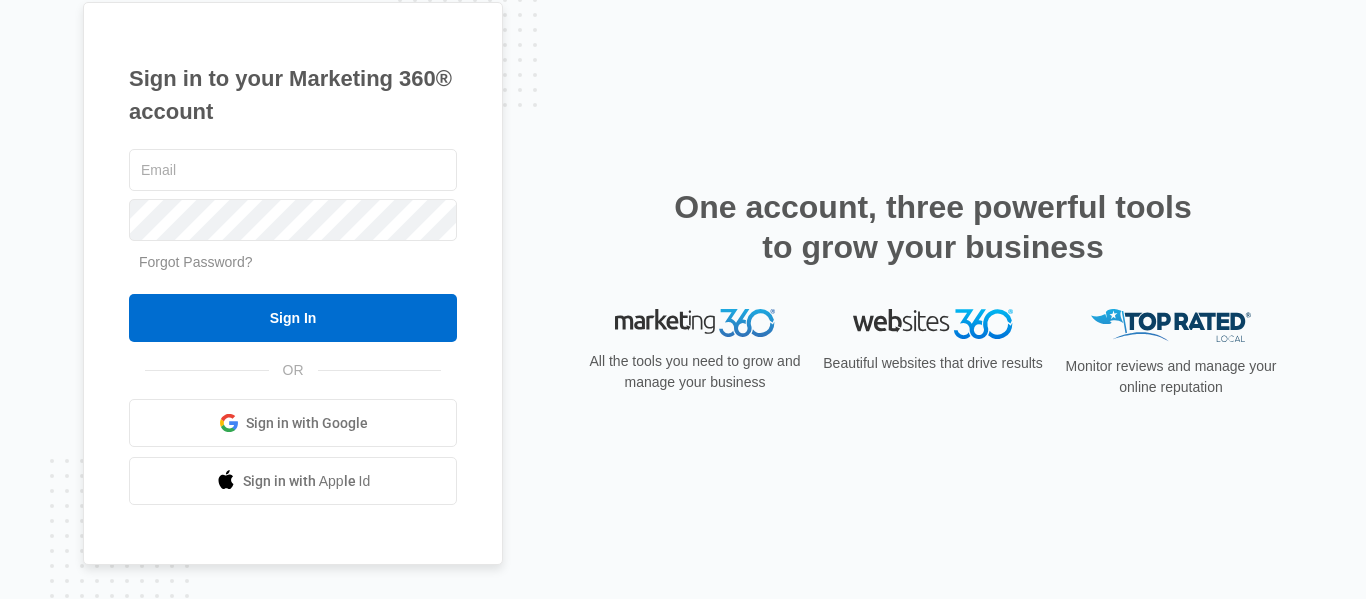 scroll, scrollTop: 0, scrollLeft: 0, axis: both 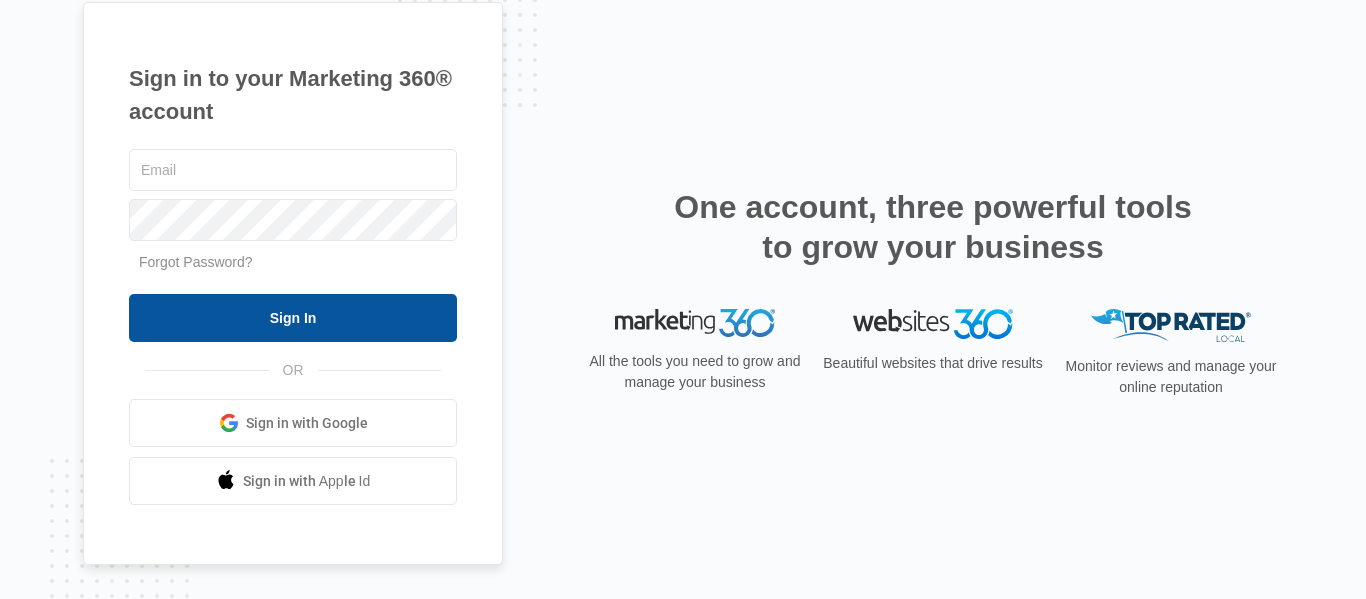 type on "[EMAIL]" 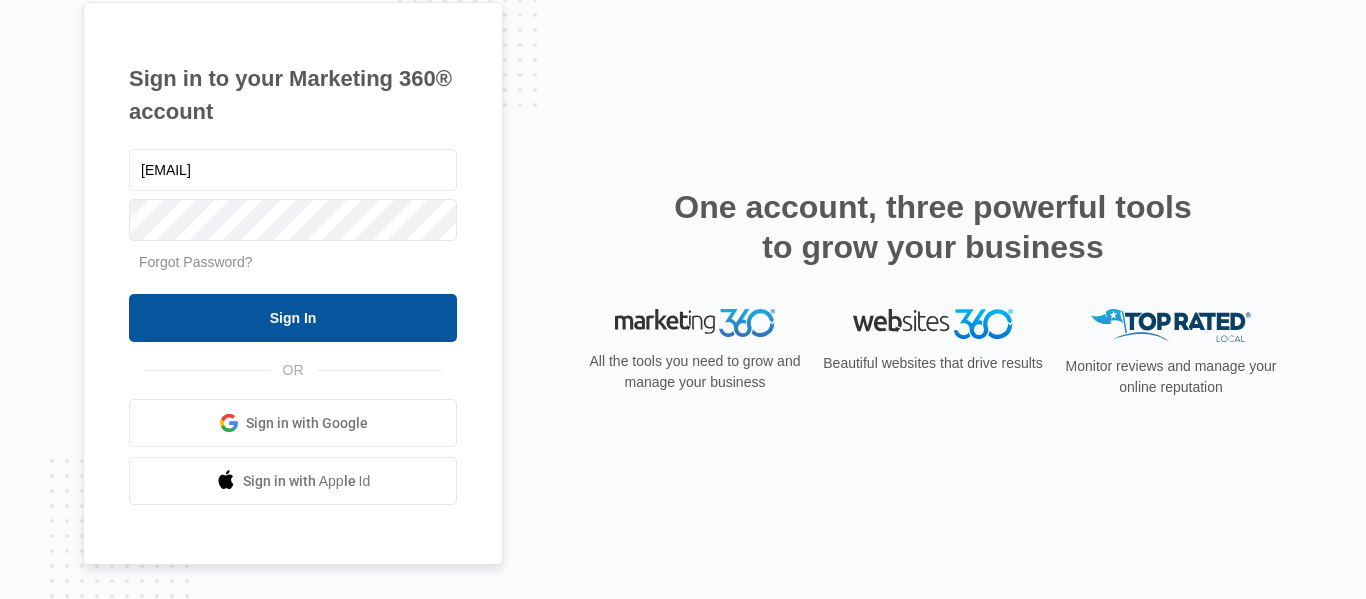 click on "Sign In" at bounding box center (293, 318) 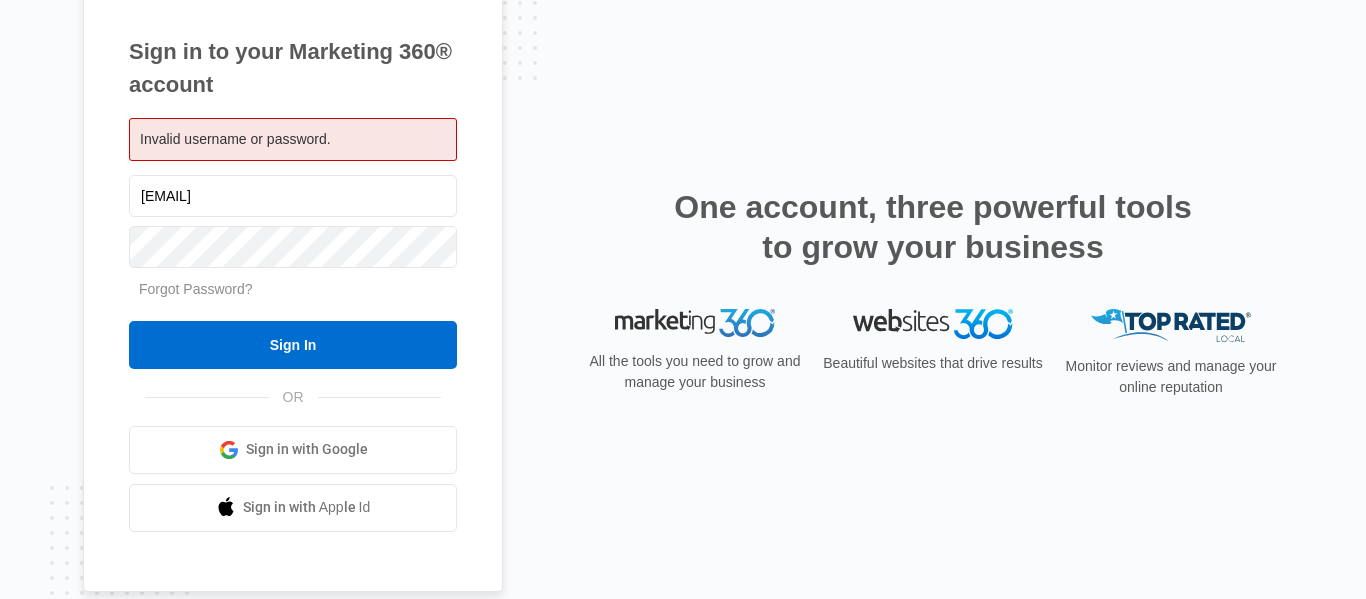scroll, scrollTop: 0, scrollLeft: 0, axis: both 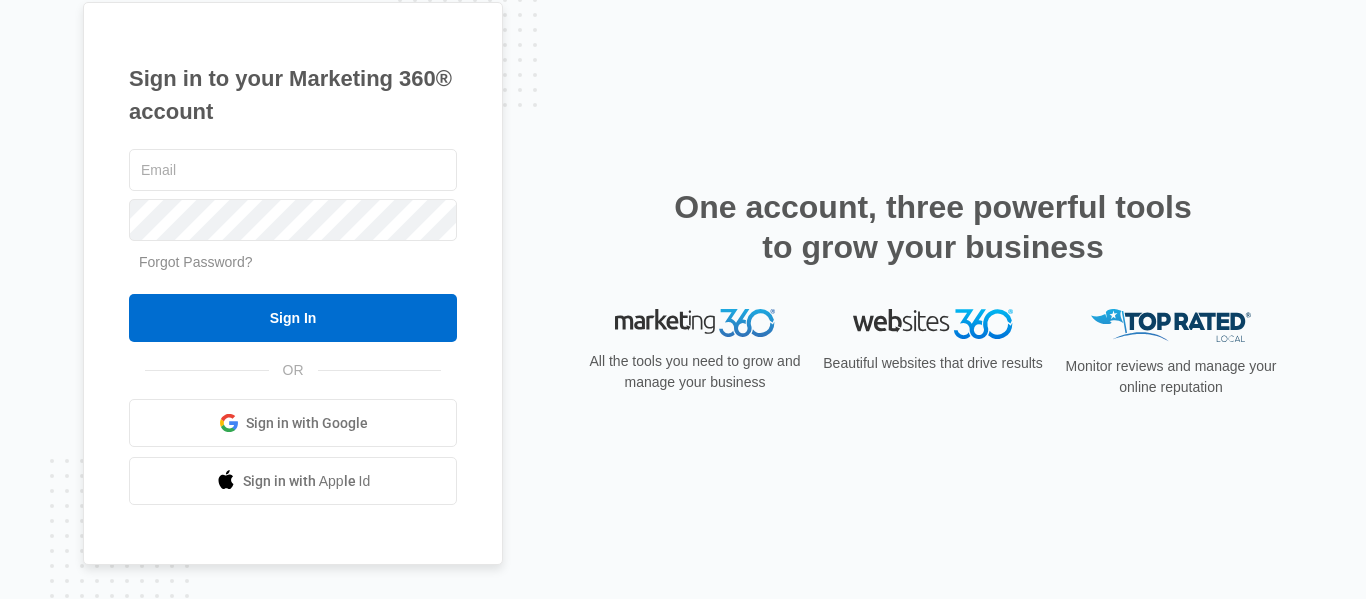 type on "[EMAIL]" 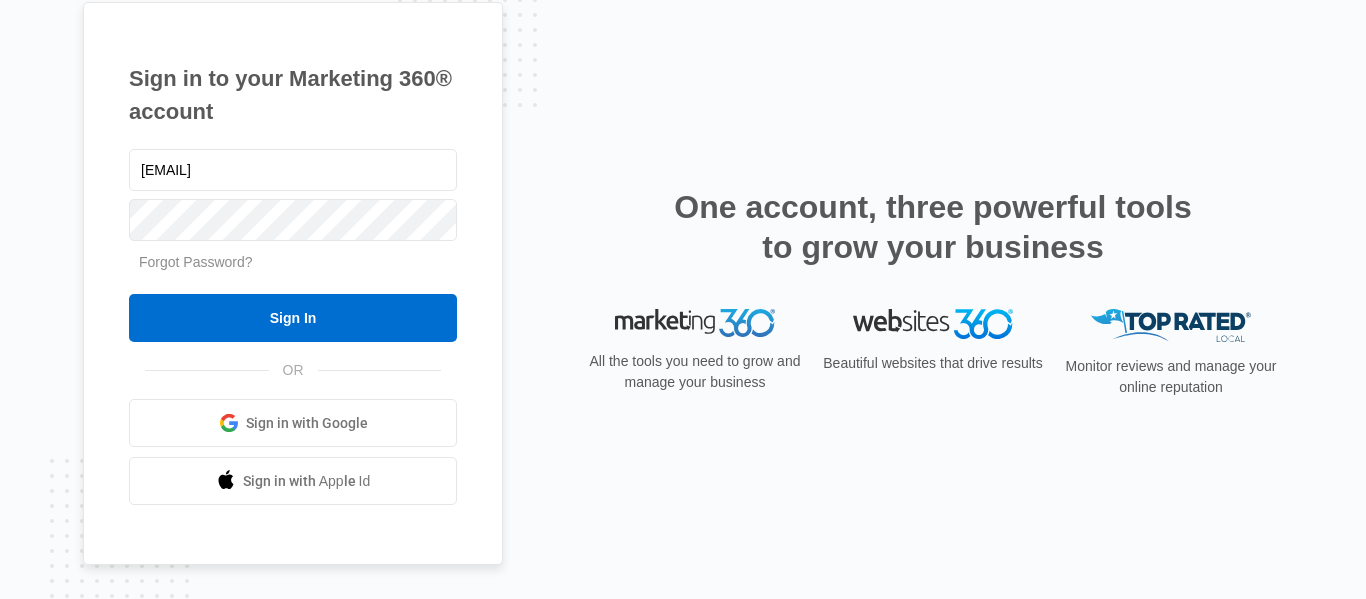 click at bounding box center [0, 599] 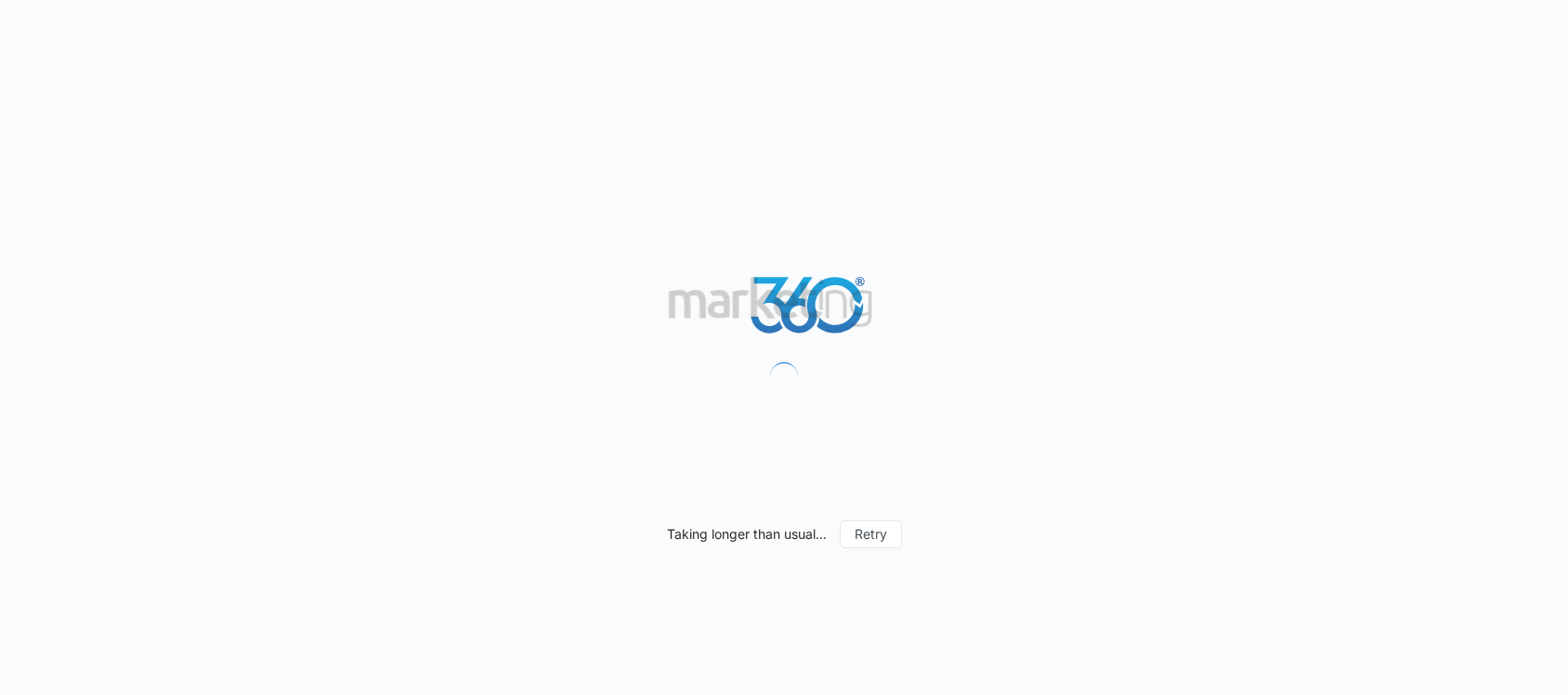 scroll, scrollTop: 0, scrollLeft: 0, axis: both 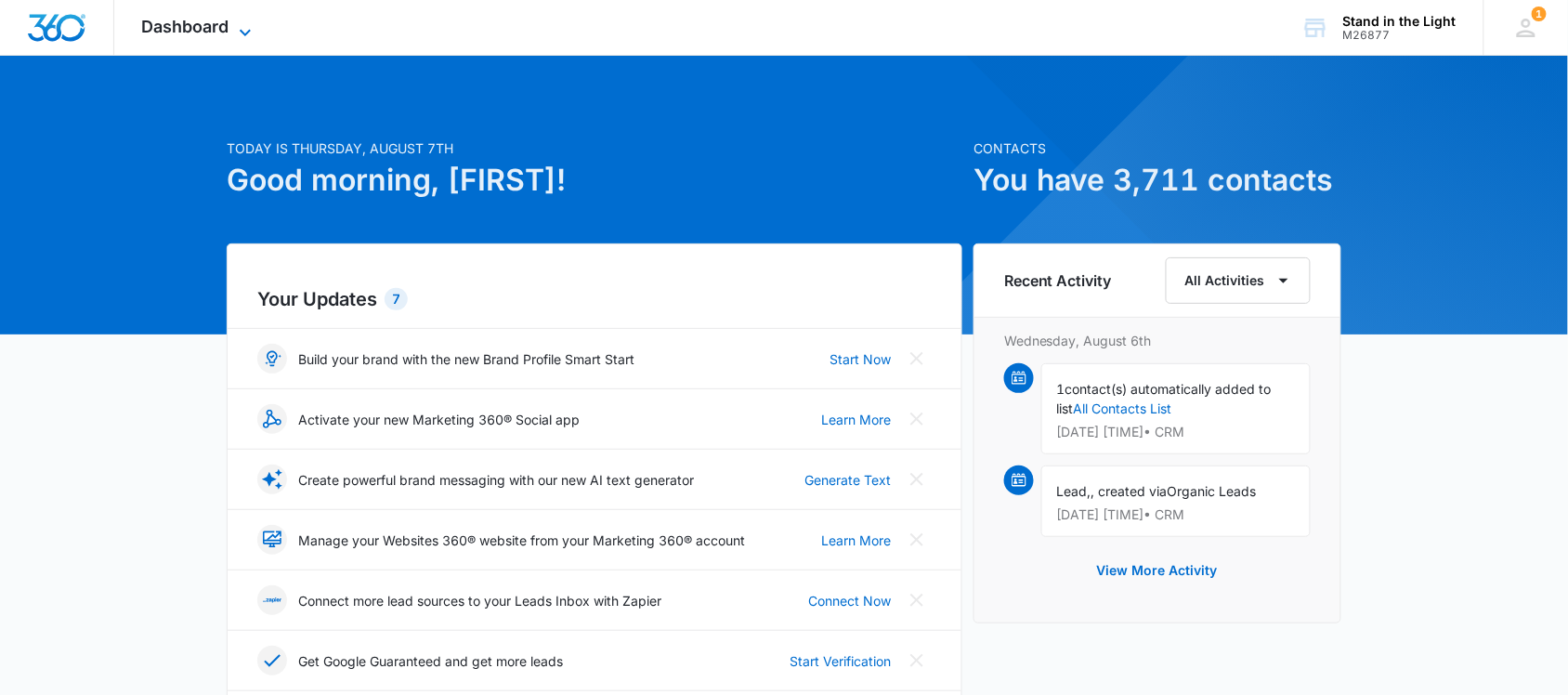 click 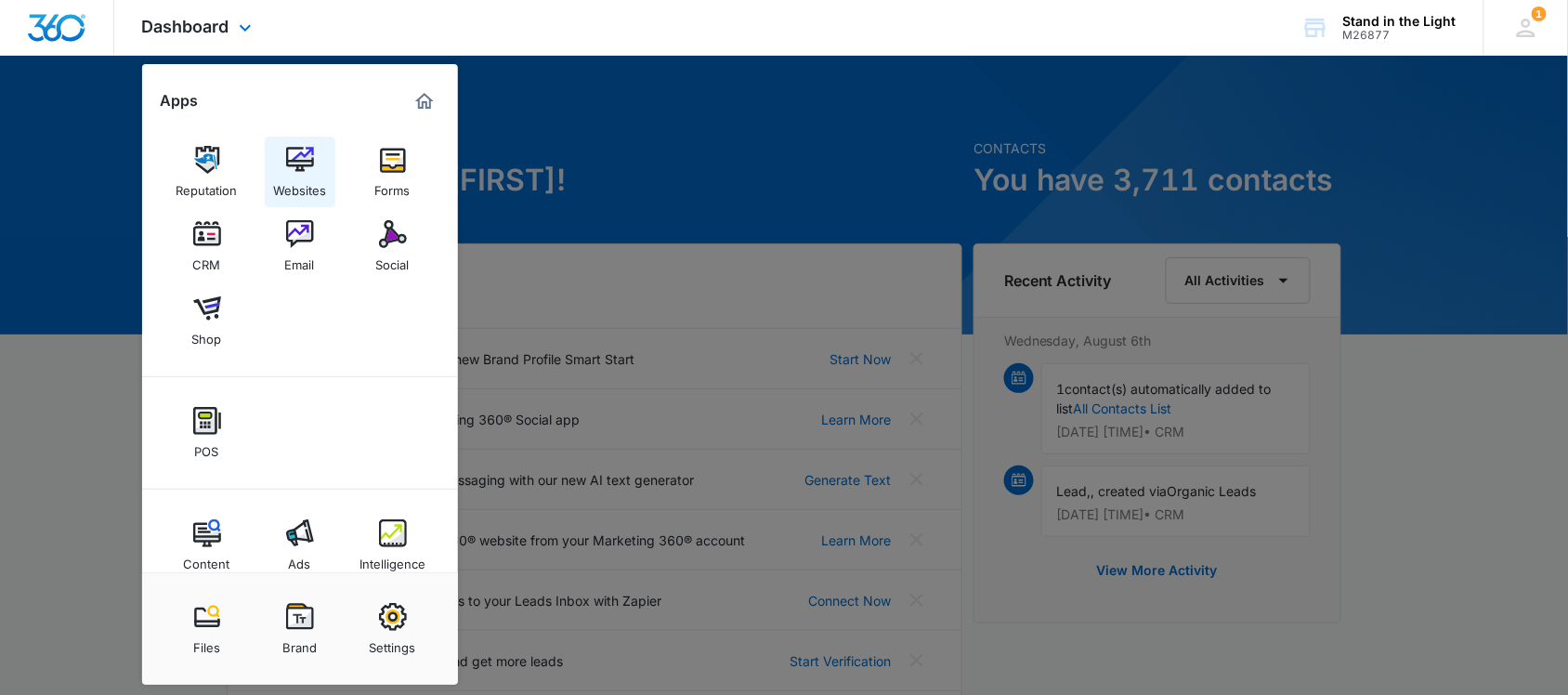 click at bounding box center [300, 160] 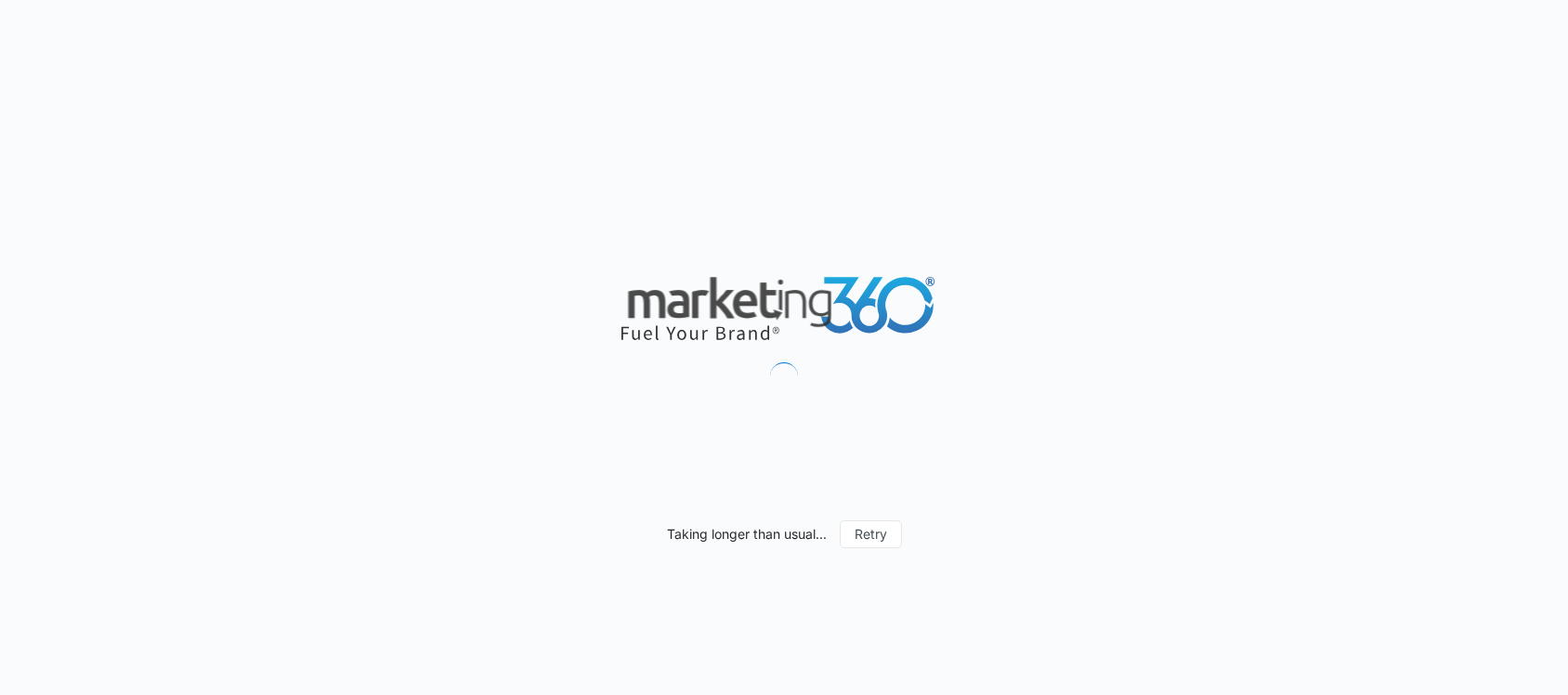 scroll, scrollTop: 0, scrollLeft: 0, axis: both 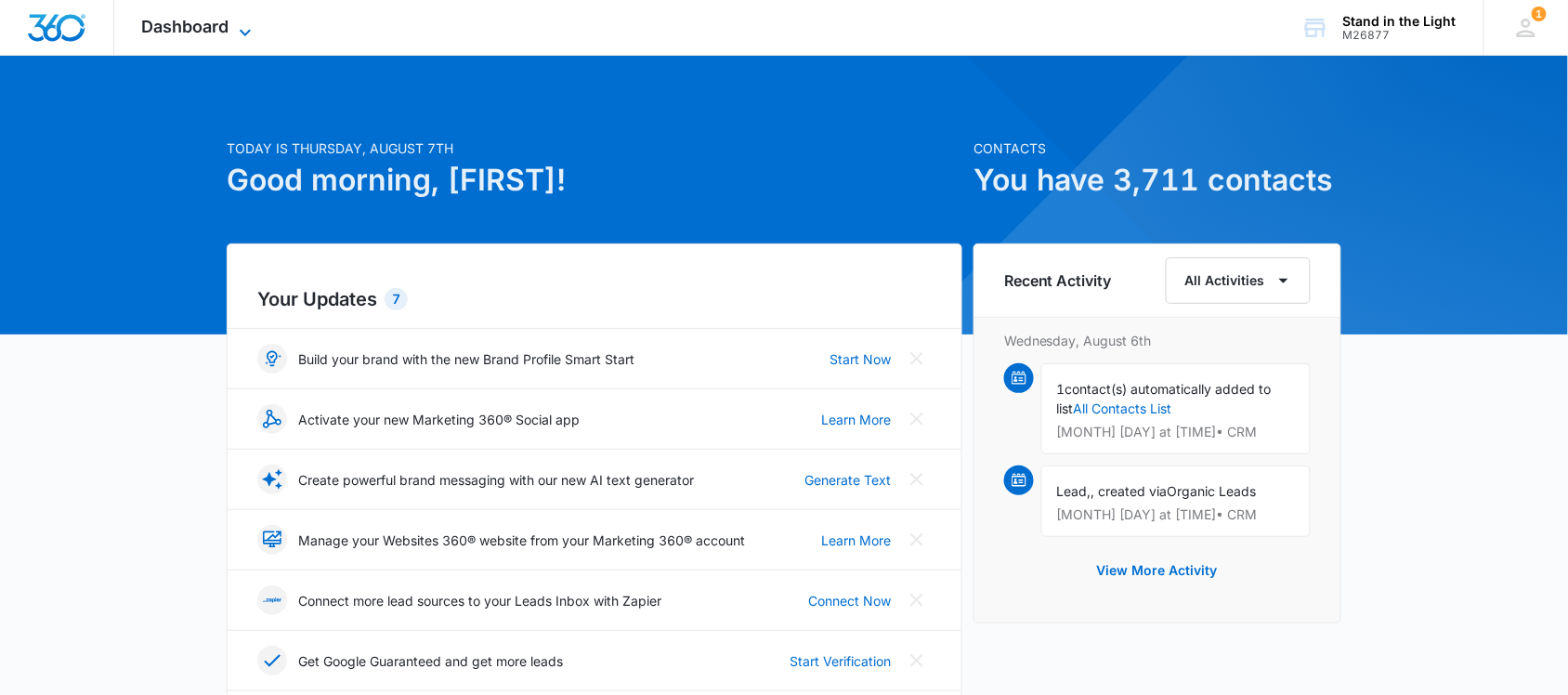 click 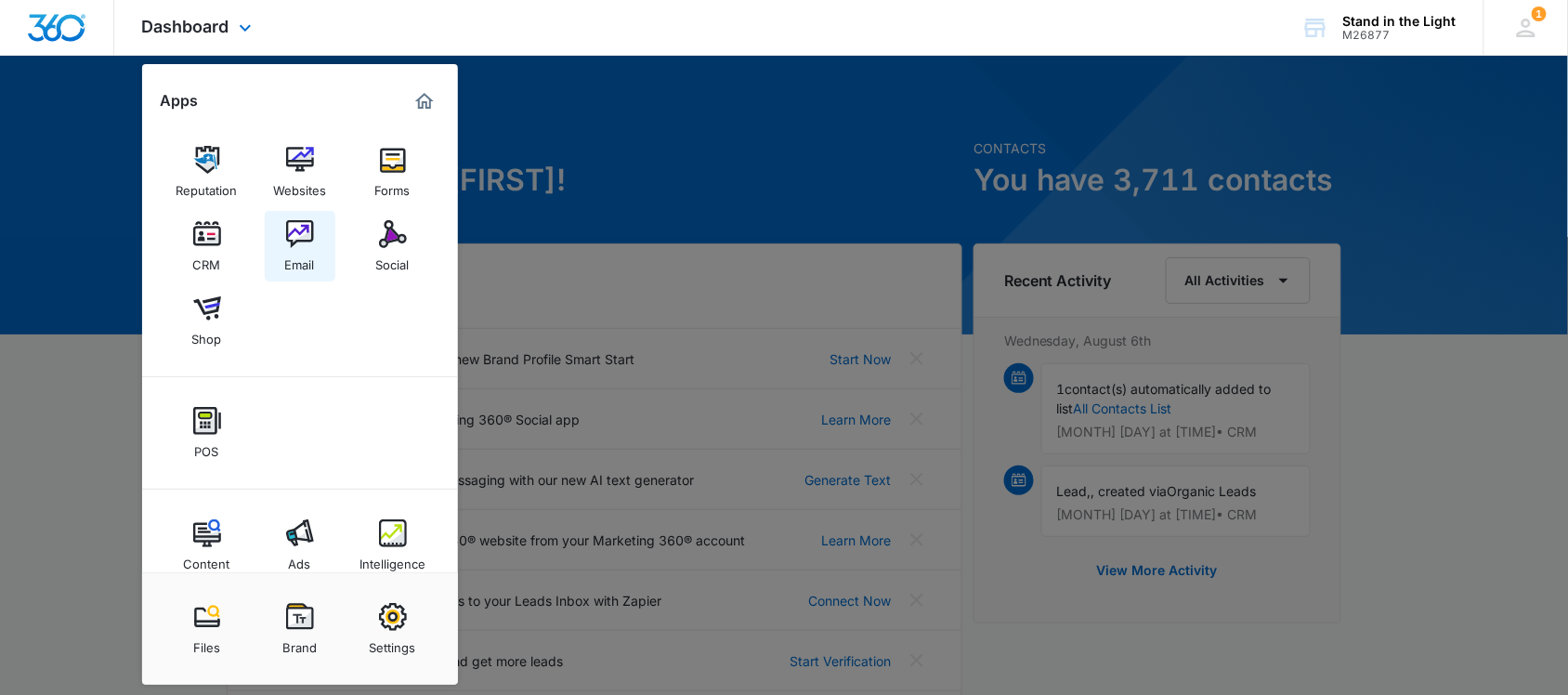 click at bounding box center [300, 234] 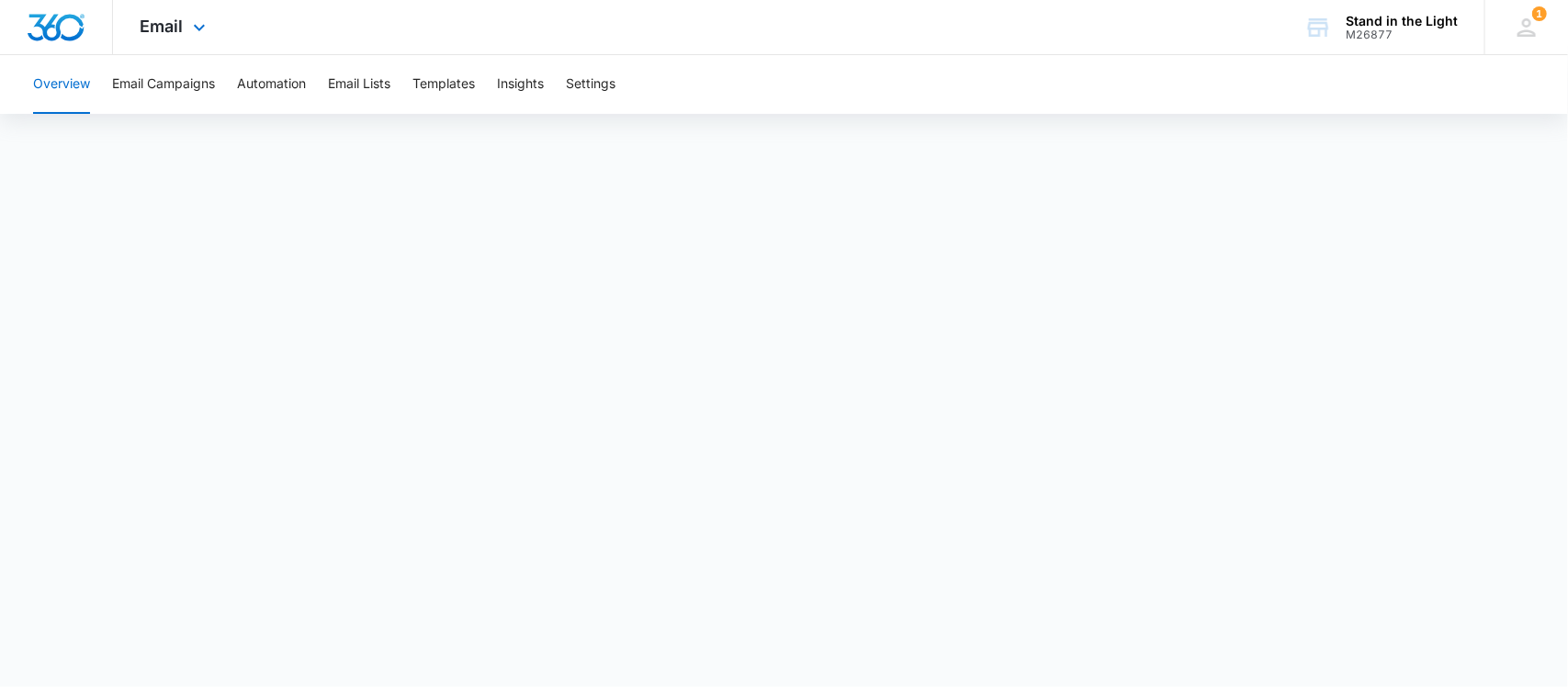 click at bounding box center (56, 28) 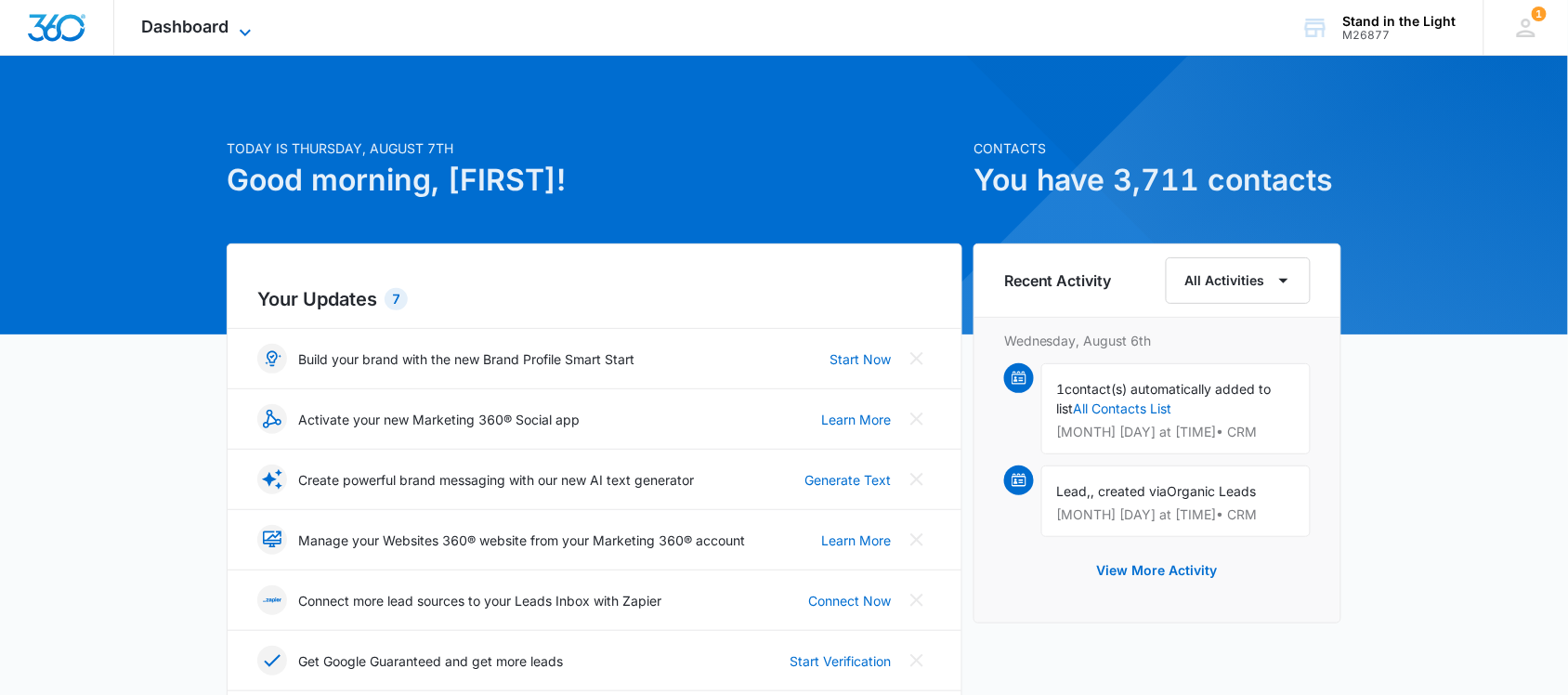 click 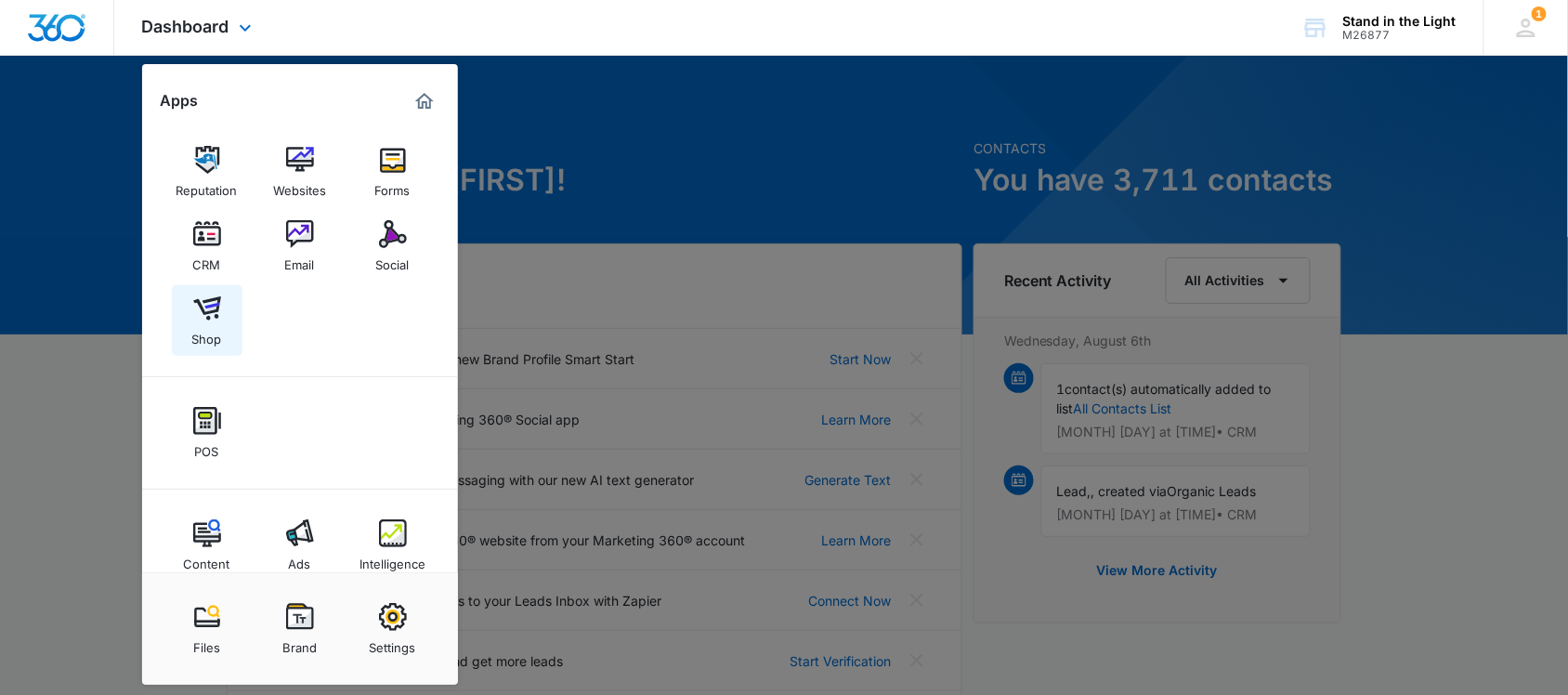 click at bounding box center [207, 308] 